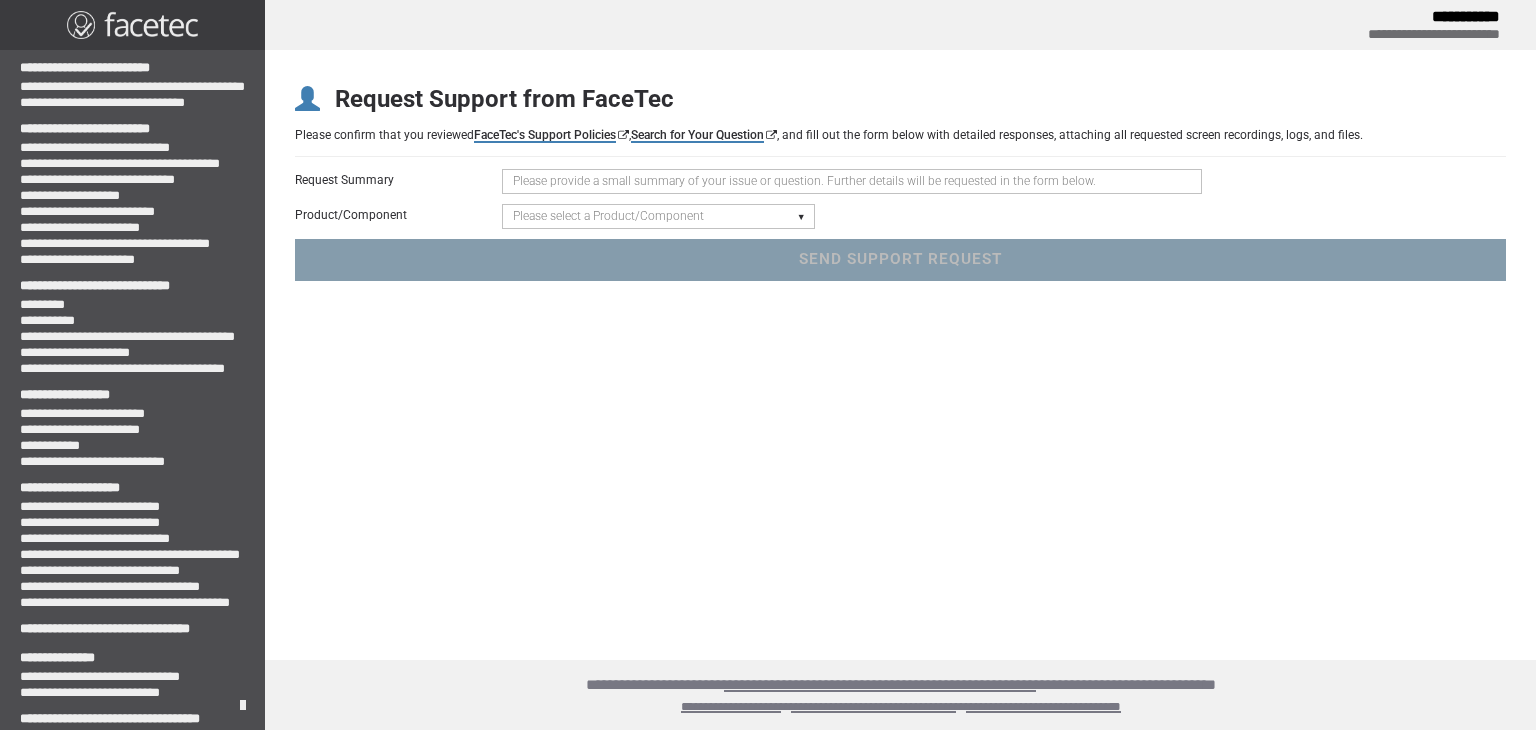 scroll, scrollTop: 0, scrollLeft: 0, axis: both 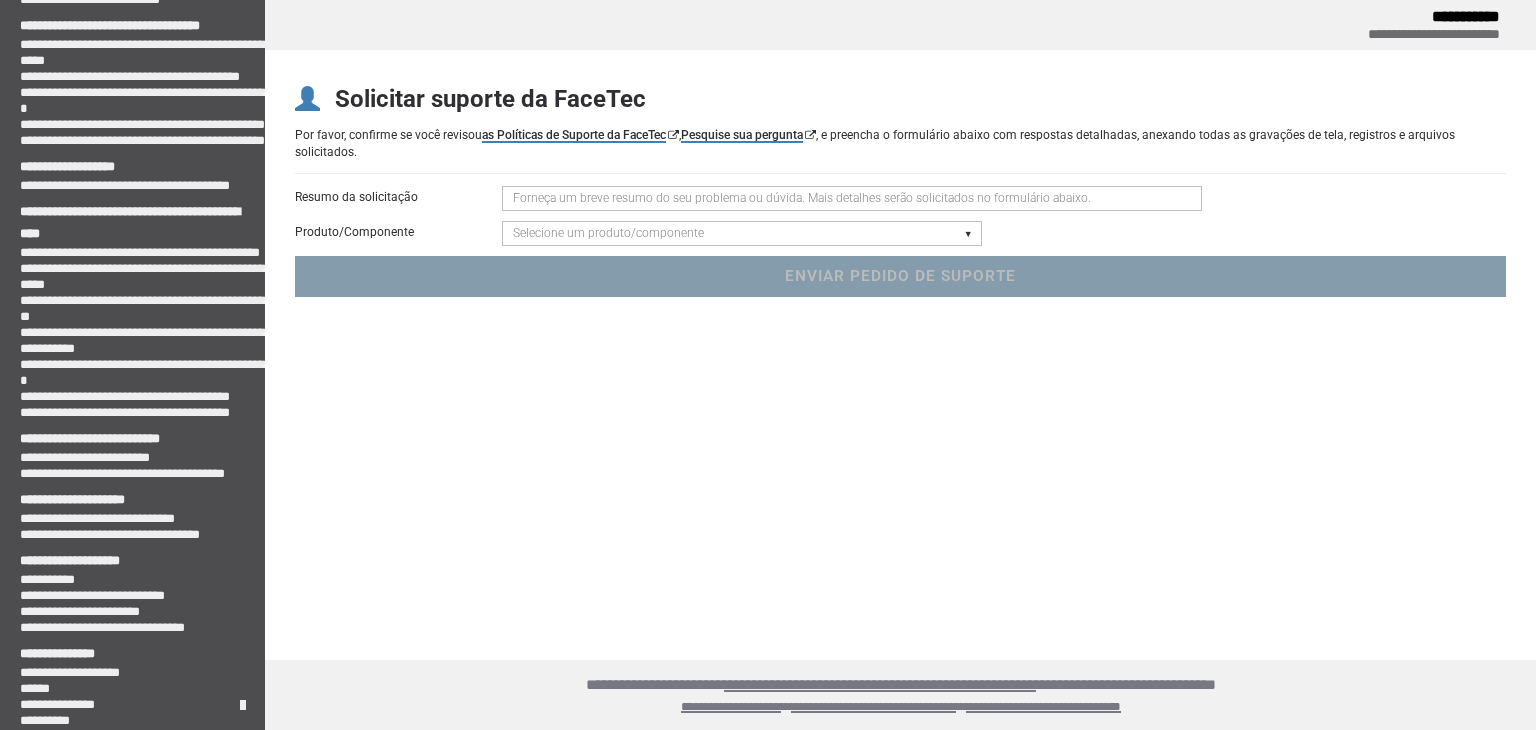 click at bounding box center [852, 198] 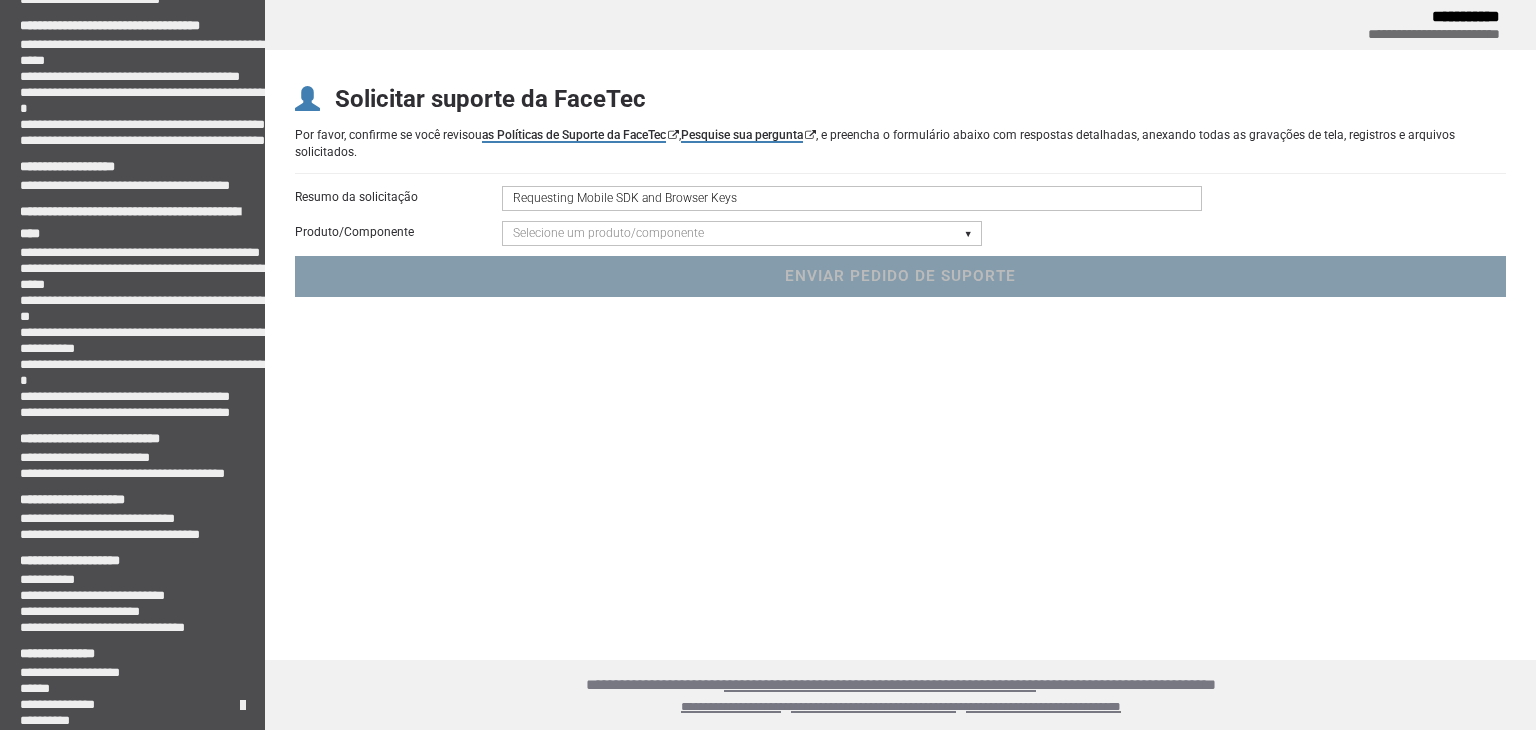 type on "Requesting Mobile SDK and Browser Keys" 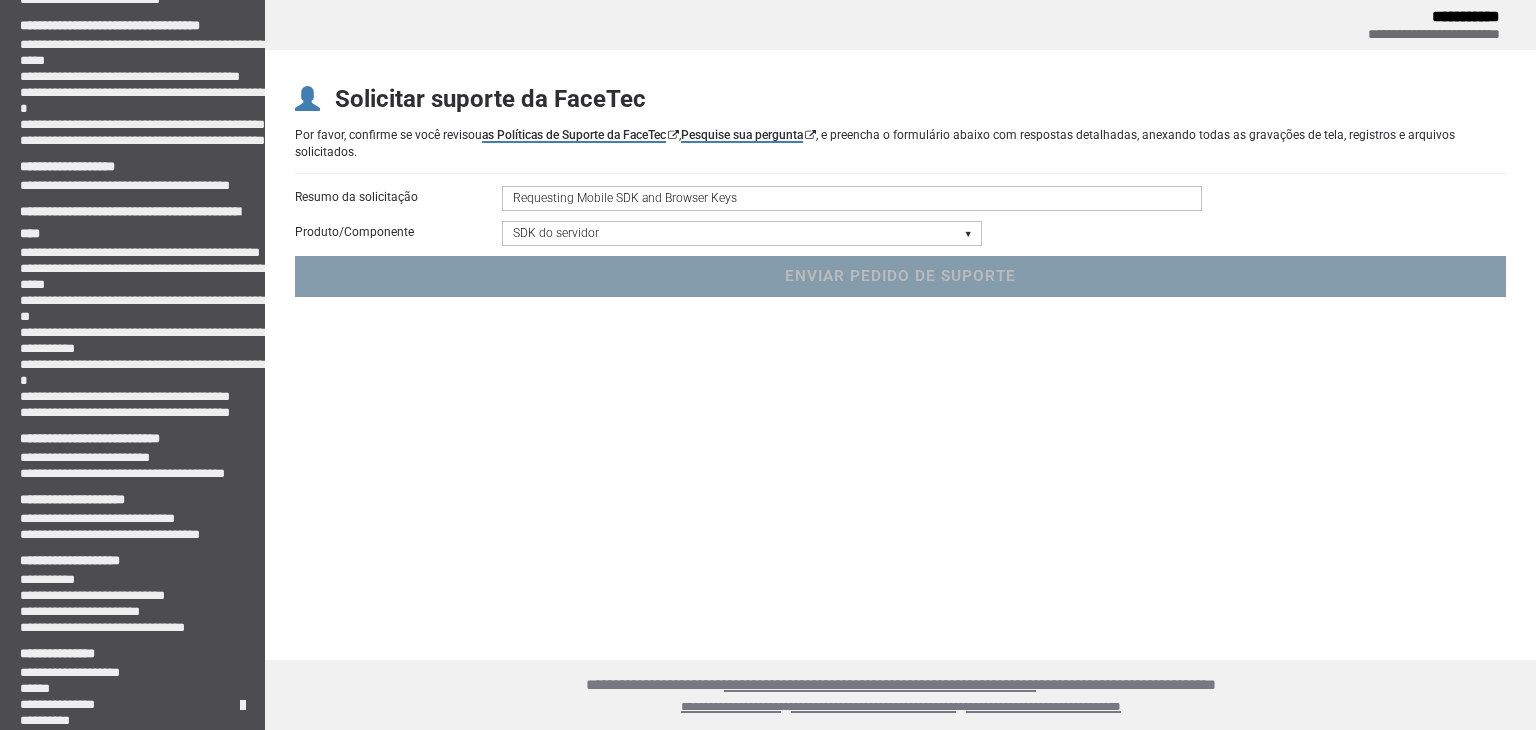 click on "Selecione um produto/componente SDK do dispositivo (Android, iOS, navegador) SDK do servidor SDK do painel 3D Liveness e correspondência Digitalização de ID - Compatibilidade, Comportamento, OCR, Código de Barras, NFC Códigos UR - Códigos de Barras Biométricos Solicitação de acesso a recursos específicos Conta e Aplicação" at bounding box center (742, 233) 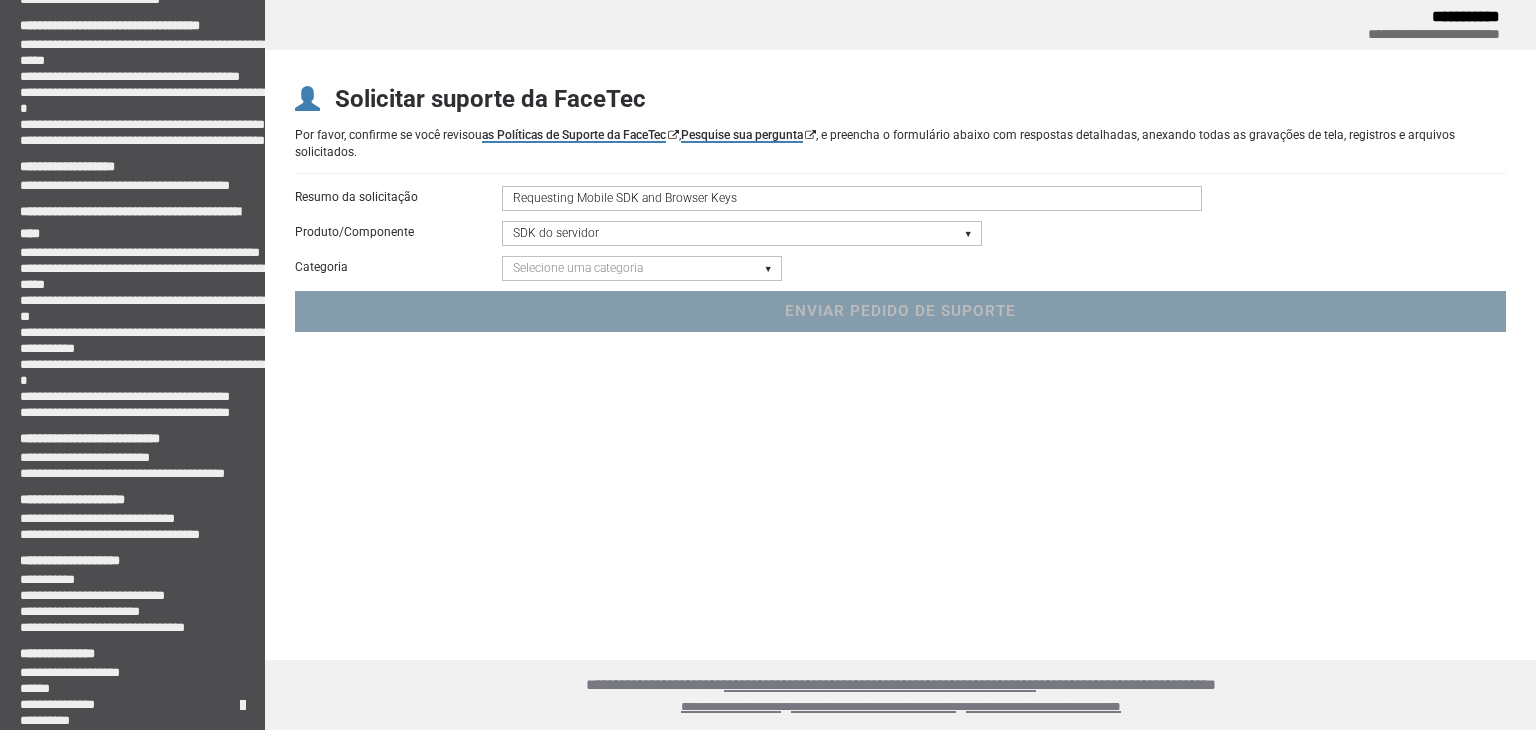 click on "Selecione uma categoria Problema de inicialização (servidor não inicia) Crash/Exceção Pergunta ou problema com a API Resultados do Analisador de Código Estático" at bounding box center (642, 268) 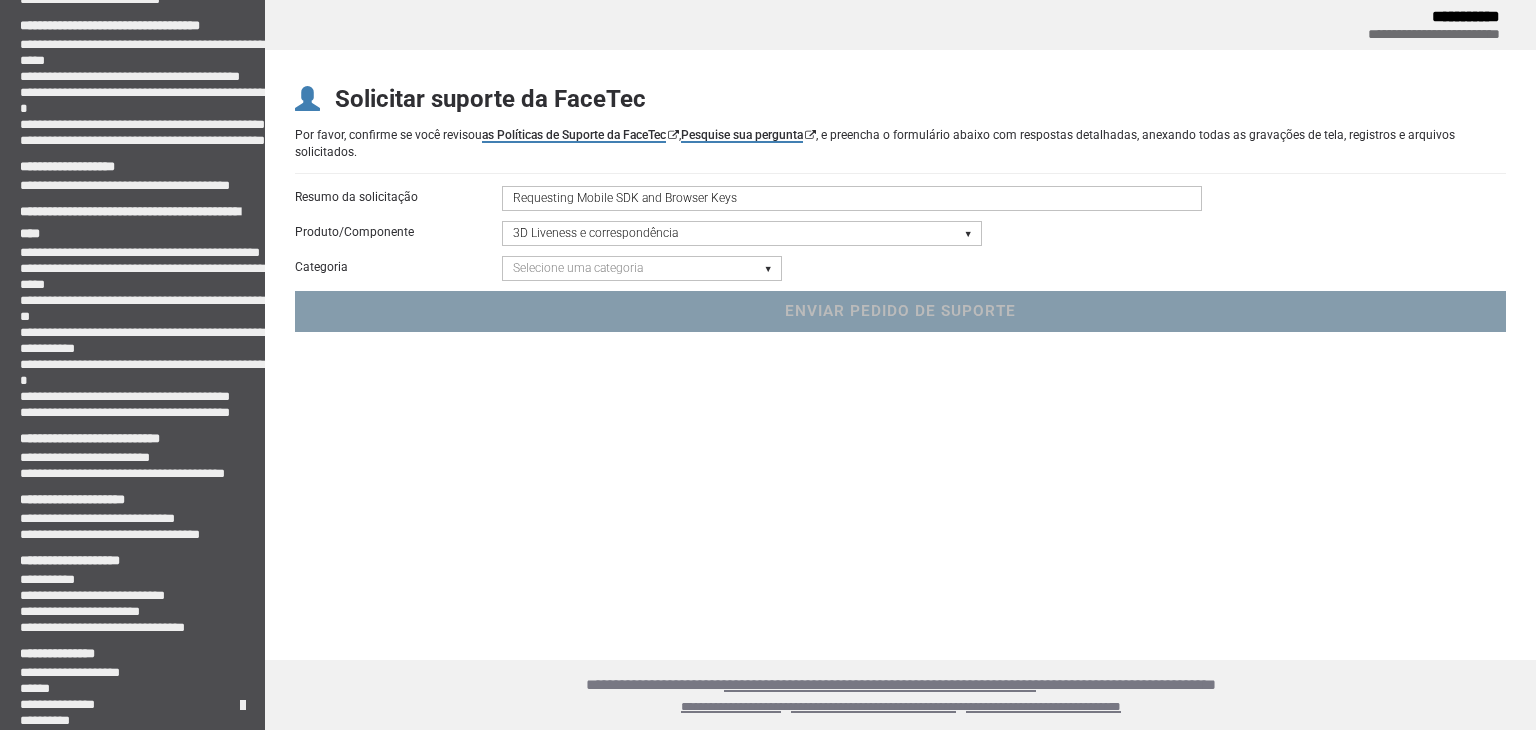 click on "Selecione um produto/componente SDK do dispositivo (Android, iOS, navegador) SDK do servidor SDK do painel 3D Liveness e correspondência Digitalização de ID - Compatibilidade, Comportamento, OCR, Código de Barras, NFC Códigos UR - Códigos de Barras Biométricos Solicitação de acesso a recursos específicos Conta e Aplicação" at bounding box center [742, 233] 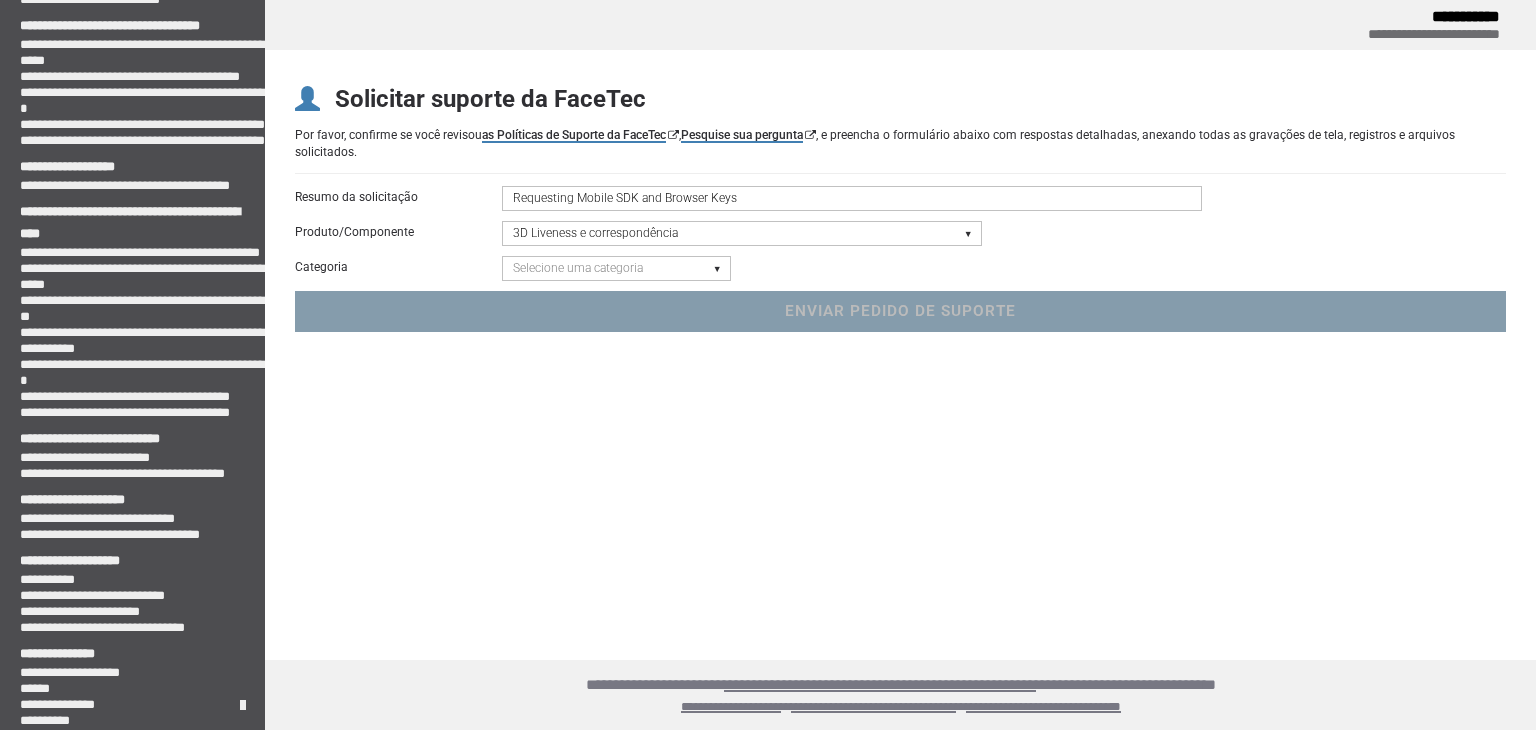 click on "Selecione uma categoria 3D Liveness Results (Specific Users) 3D:3D & 3D:2D Matching Results" at bounding box center [616, 268] 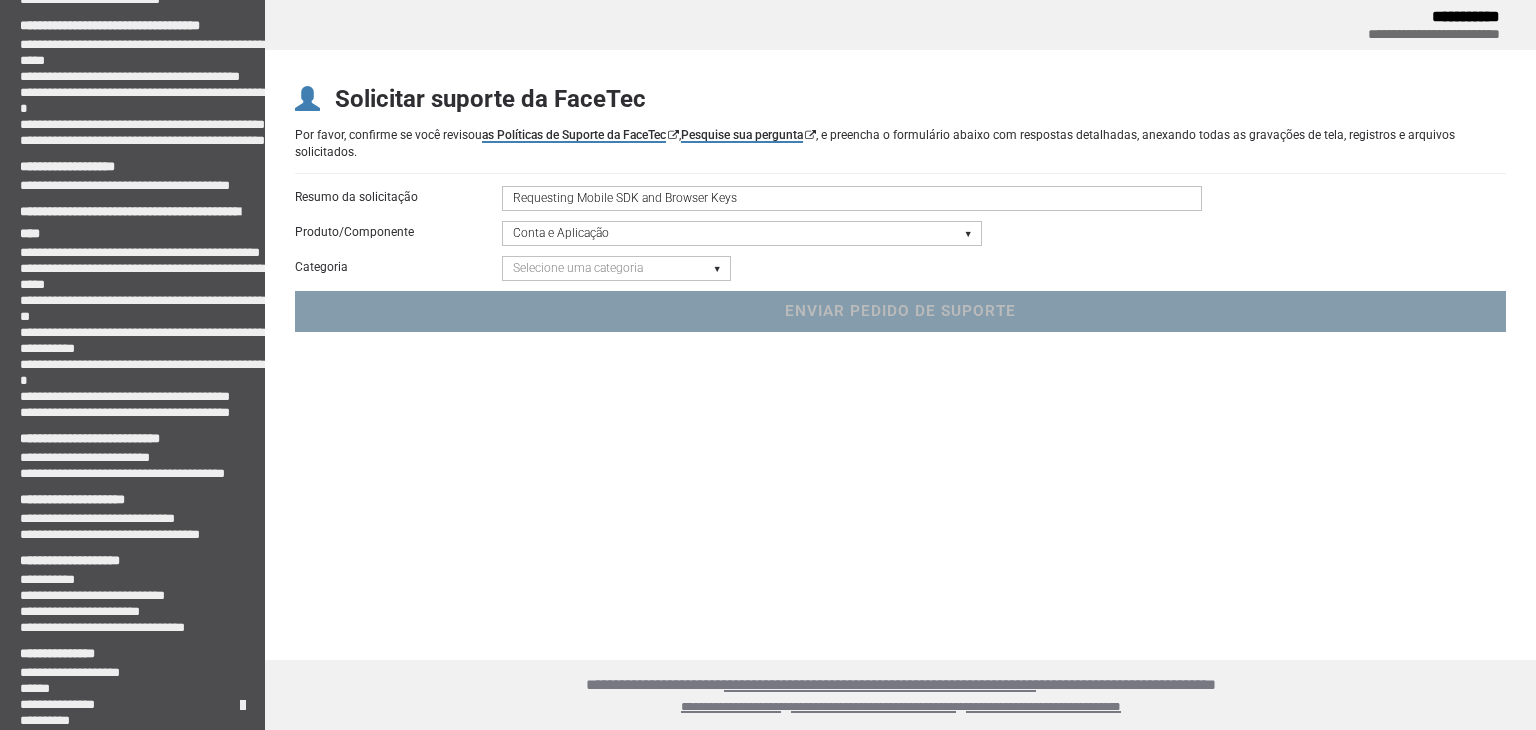 click on "Selecione um produto/componente SDK do dispositivo (Android, iOS, navegador) SDK do servidor SDK do painel 3D Liveness e correspondência Digitalização de ID - Compatibilidade, Comportamento, OCR, Código de Barras, NFC Códigos UR - Códigos de Barras Biométricos Solicitação de acesso a recursos específicos Conta e Aplicação" at bounding box center [742, 233] 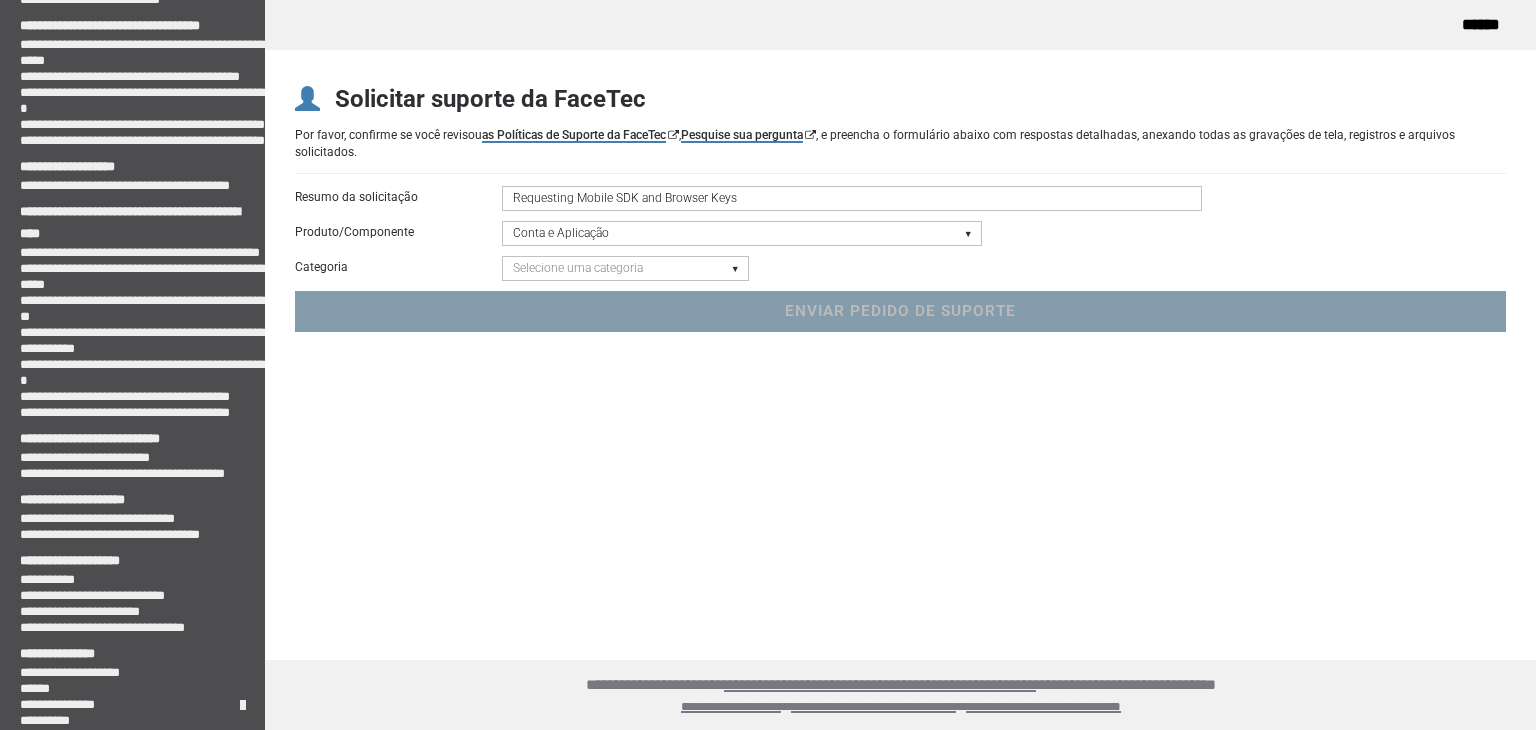 click on "Selecione uma categoria Keys - FaceTec Encryption Key Renewal Request New Application Request "Going to Production" Review Request General Application Review Account Management General Account Support" at bounding box center (625, 268) 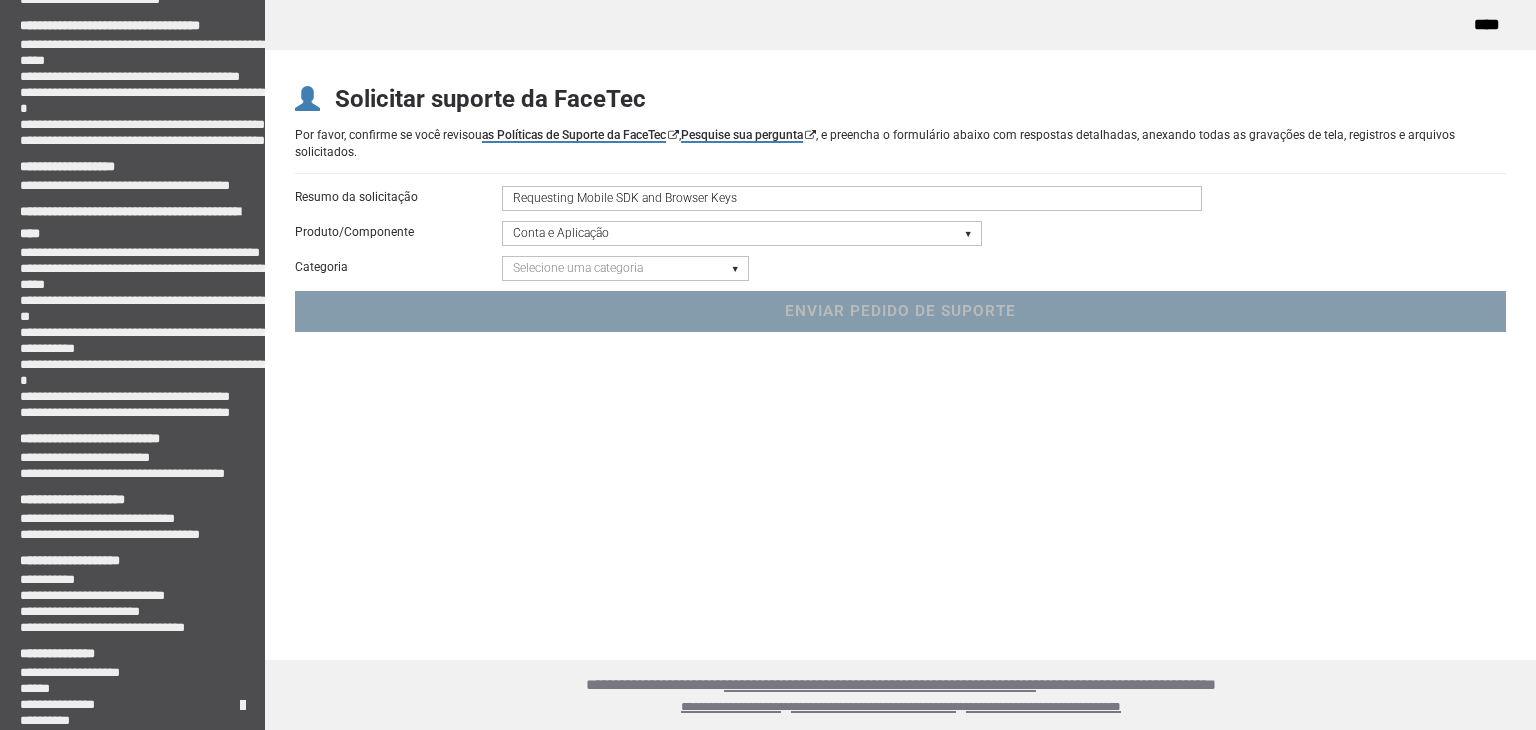 select on "encryption-key-renewal" 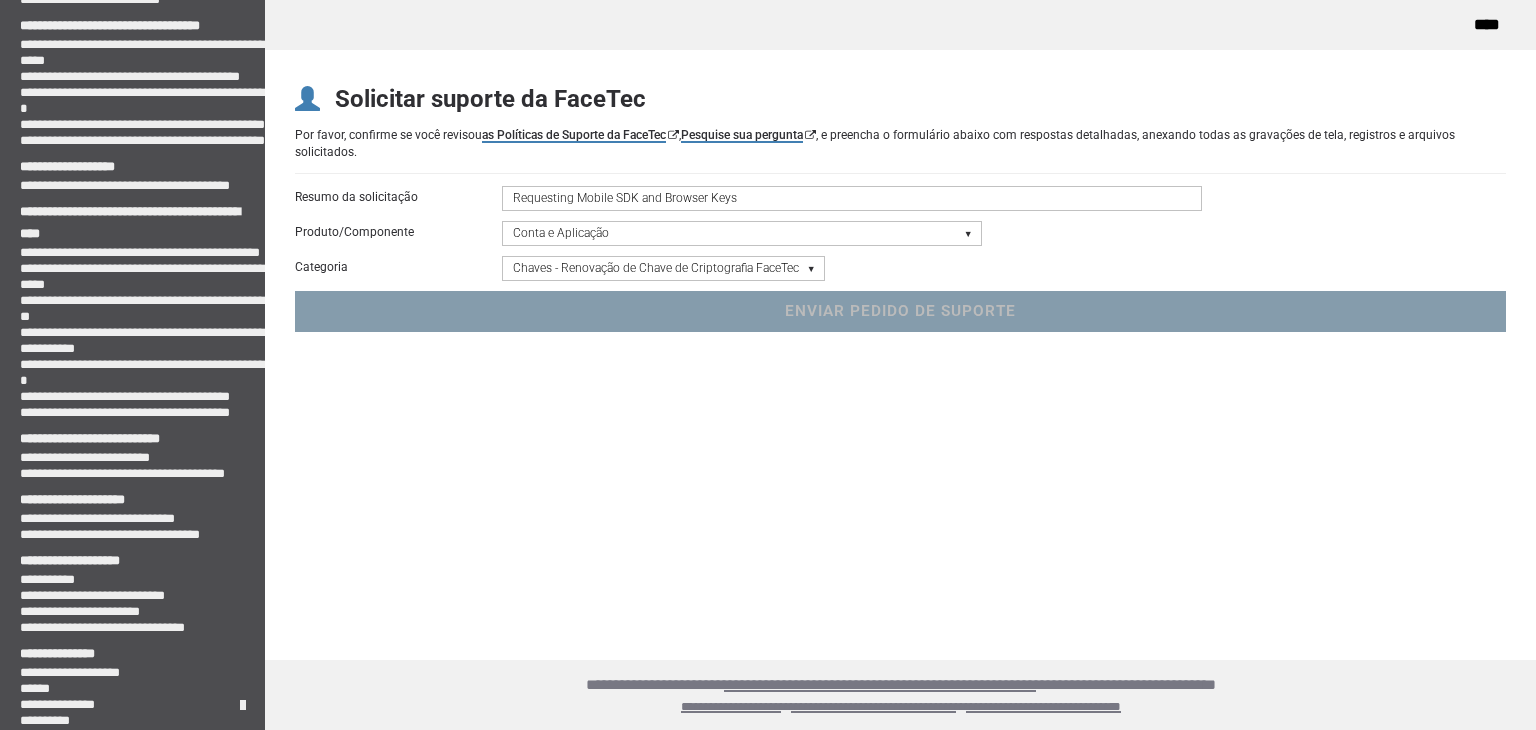 click on "Selecione uma categoria Chaves - Renovação de Chave de Criptografia FaceTec Solicitar novo aplicativo Solicitar revisão "Indo para produção" Solicitar revisão geral do aplicativo Gerenciamento de contas Suporte Geral de Contas" at bounding box center [663, 268] 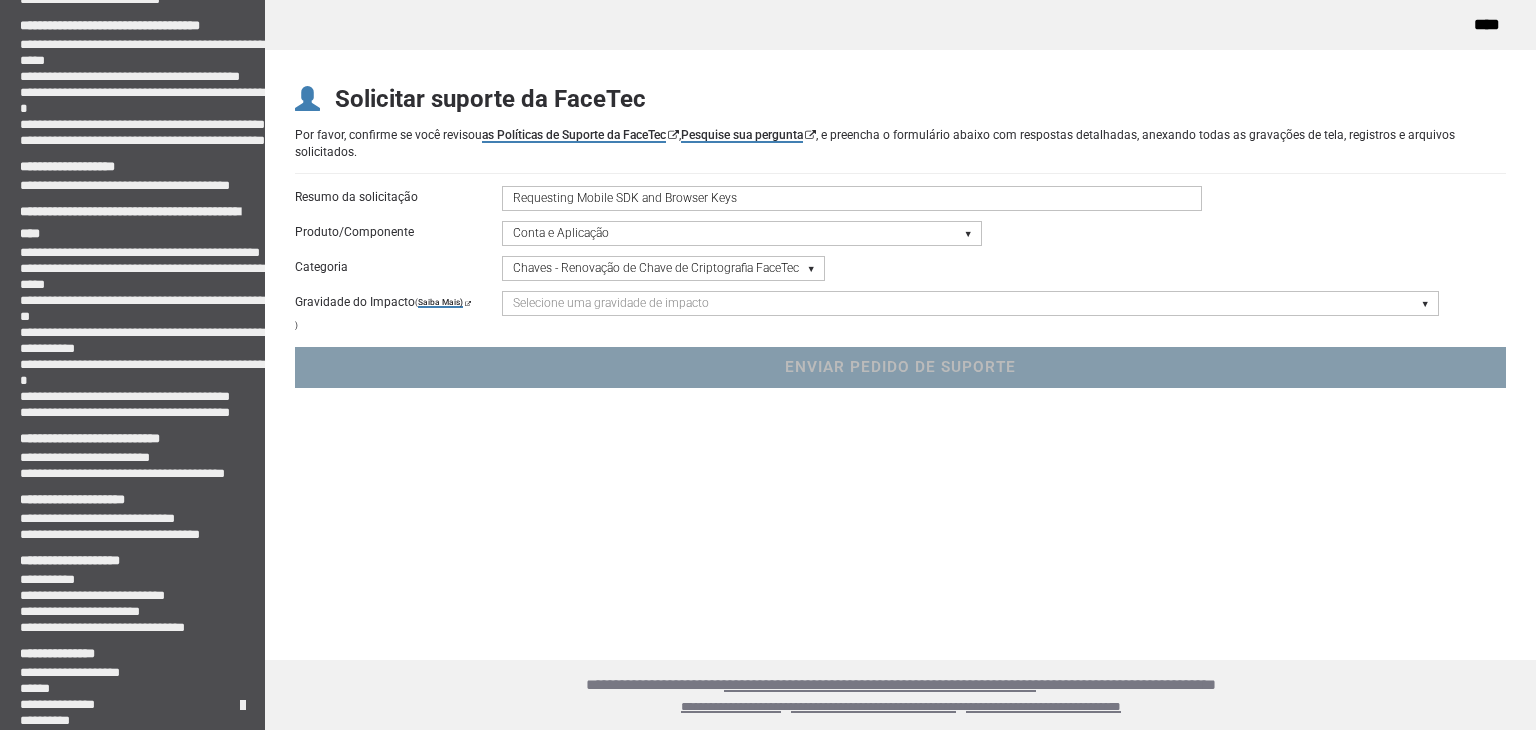 click on "Selecione uma gravidade de impacto Gravidade 1 - Problemas menores de integração, assistência para atualização, perguntas sobre chave de criptografia ou registro de uso sem impacto em aplicativos ativos Gravidade 2 - Problemas moderados que afetam aplicativos ativos/sistemas de produção Gravidade 3 - Principais problemas que impactam aplicativos ativos - Erros críticos em sistemas de produção" at bounding box center [970, 303] 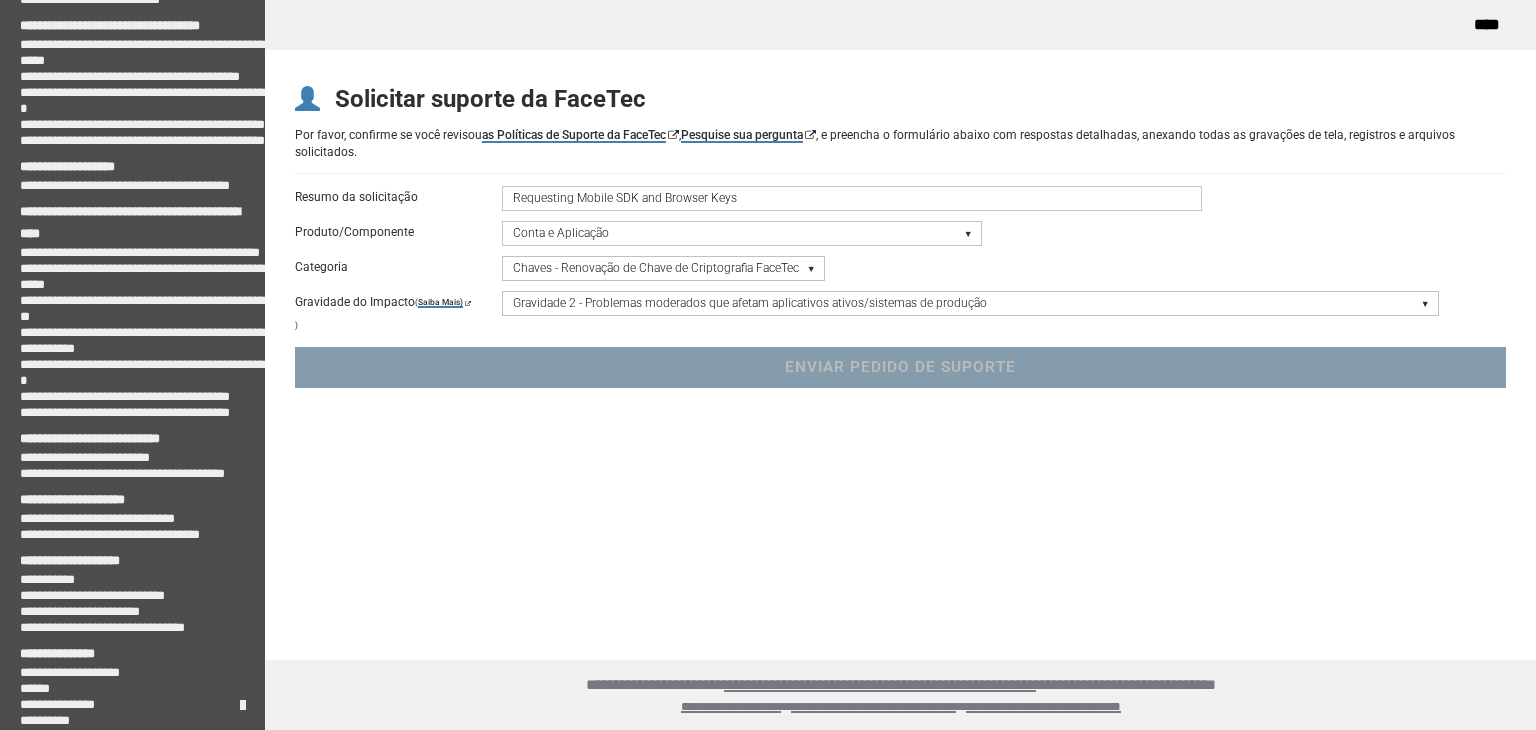 click on "Selecione uma gravidade de impacto Gravidade 1 - Problemas menores de integração, assistência para atualização, perguntas sobre chave de criptografia ou registro de uso sem impacto em aplicativos ativos Gravidade 2 - Problemas moderados que afetam aplicativos ativos/sistemas de produção Gravidade 3 - Principais problemas que impactam aplicativos ativos - Erros críticos em sistemas de produção" at bounding box center [970, 303] 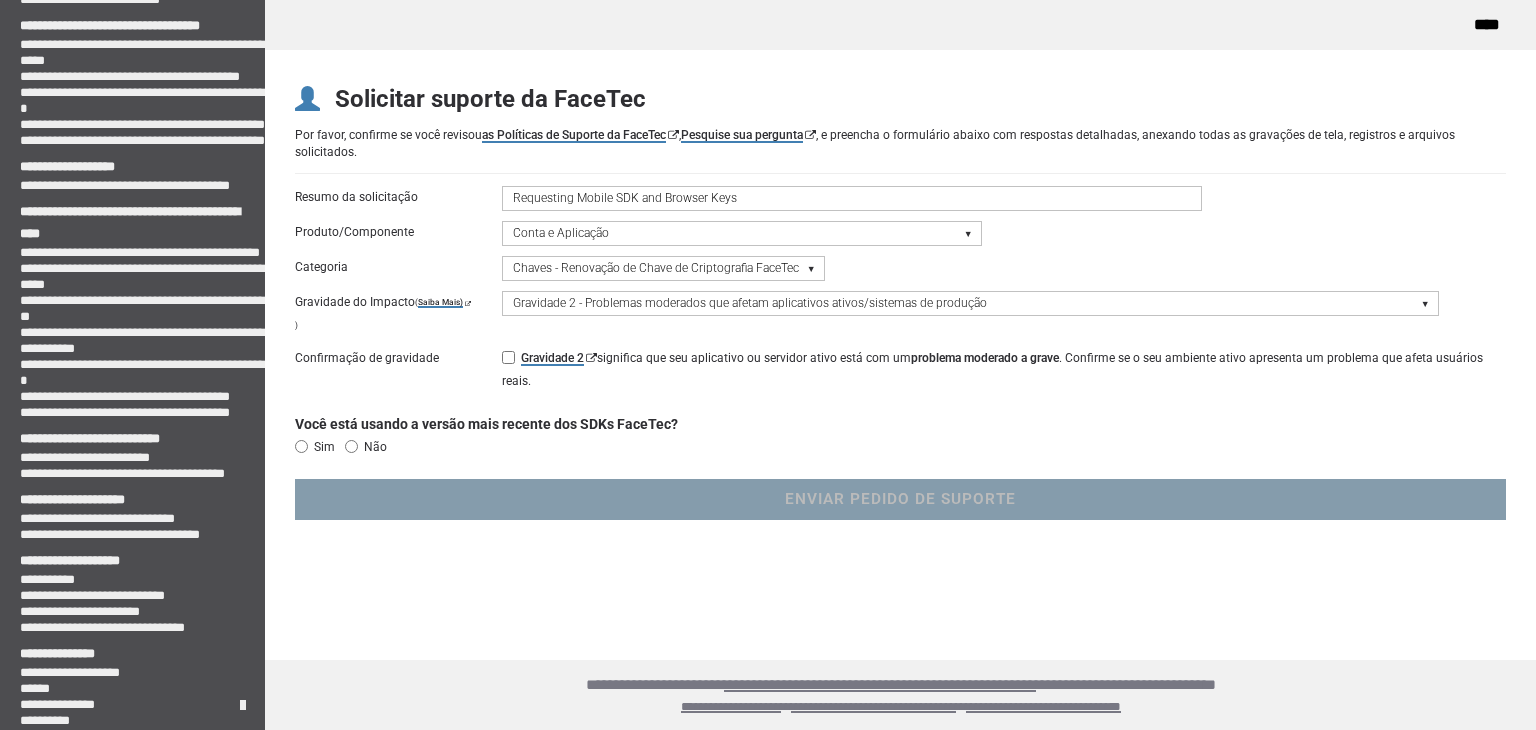 click on "Gravidade 2 significa que seu aplicativo ou servidor ativo está com um  problema moderado a grave  . Confirme se o seu ambiente ativo apresenta um problema que afeta usuários reais." at bounding box center [999, 370] 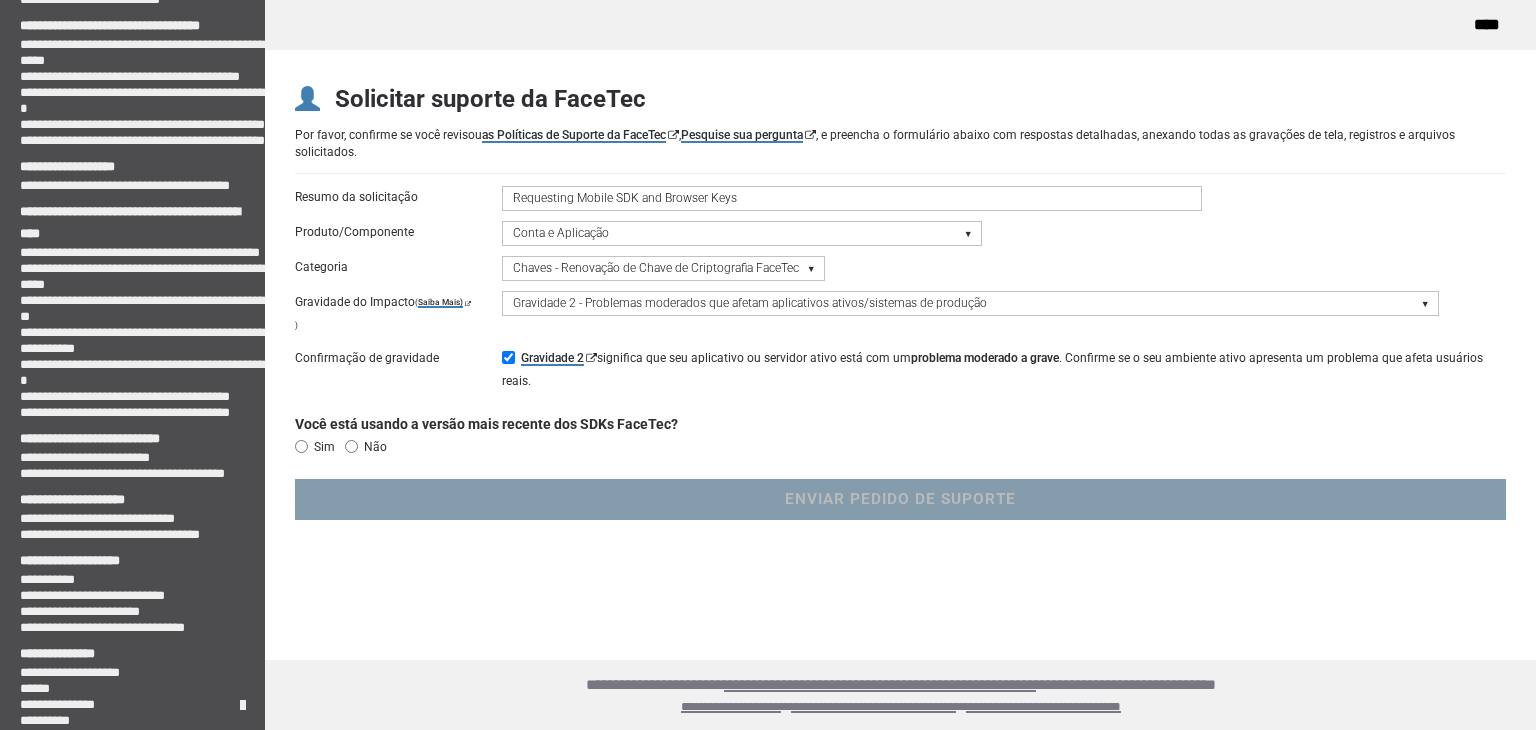 click on "Sim" at bounding box center [301, 447] 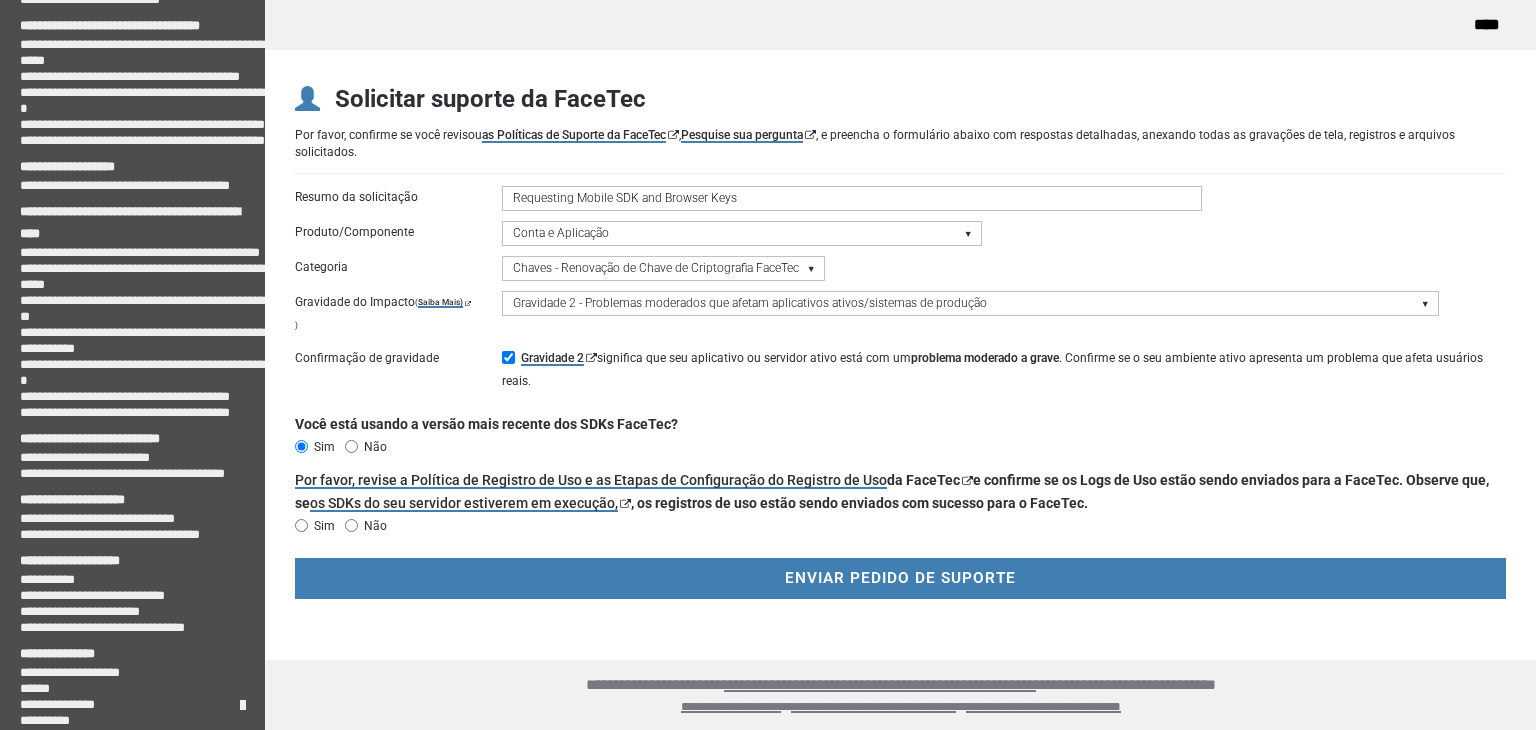 click on "Sim" at bounding box center (301, 526) 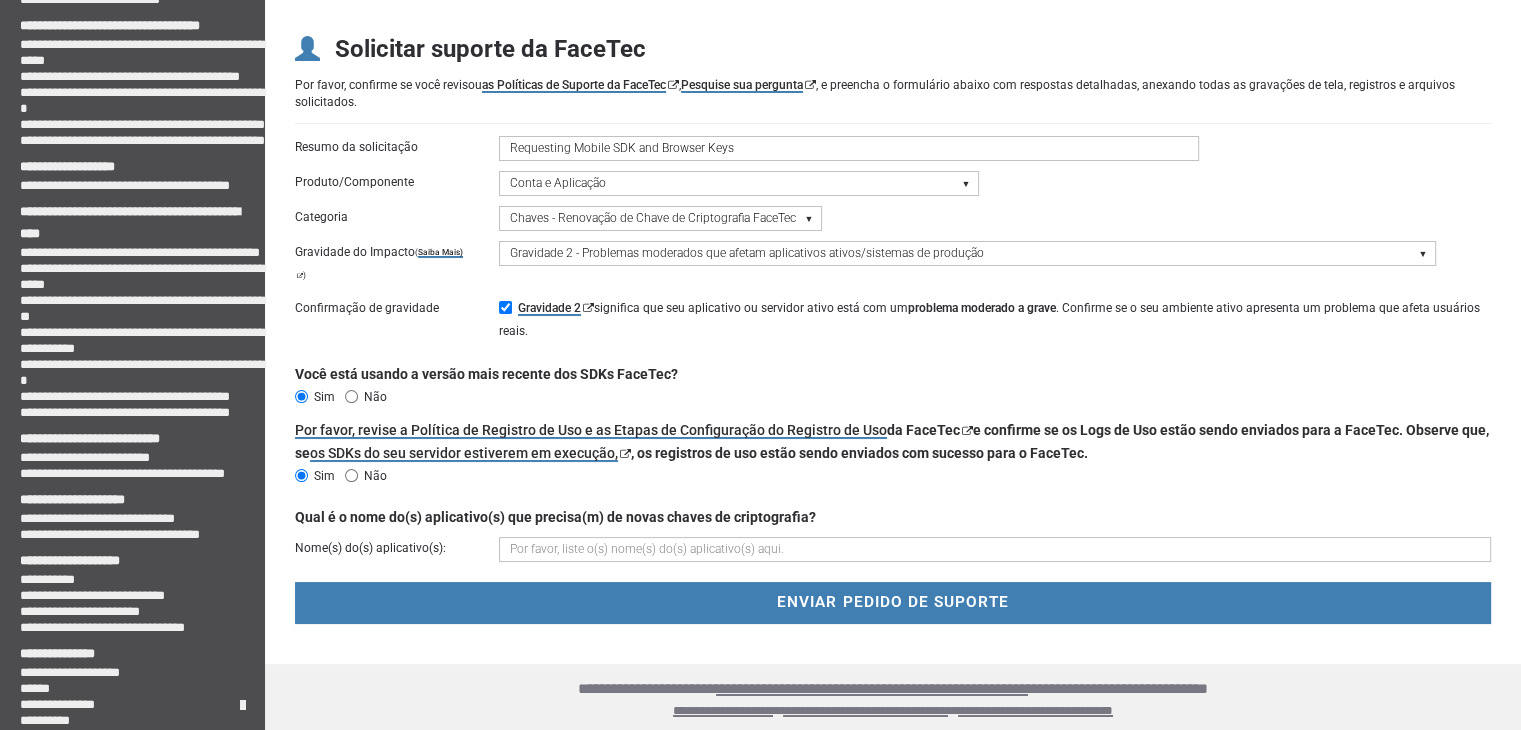 scroll, scrollTop: 52, scrollLeft: 0, axis: vertical 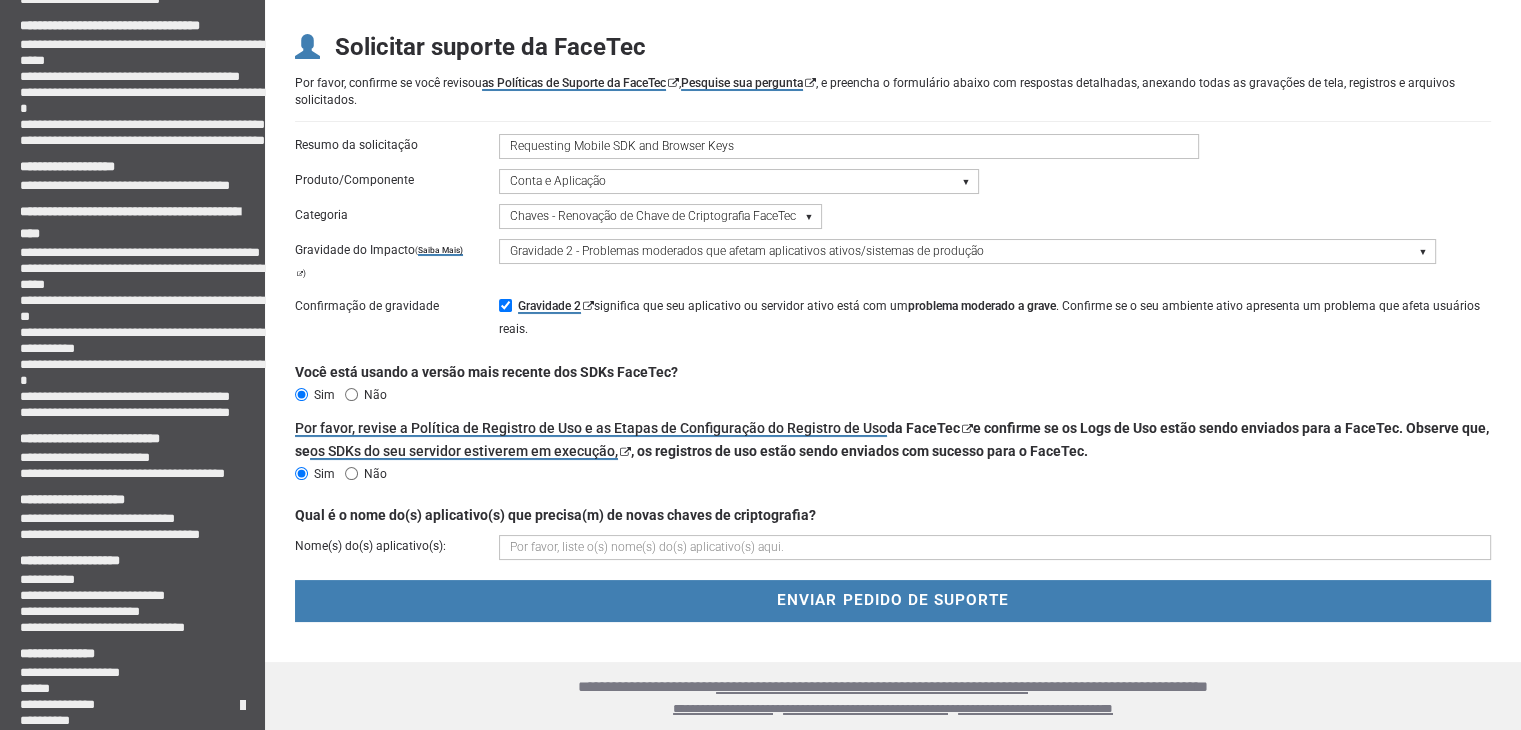 click at bounding box center (994, 547) 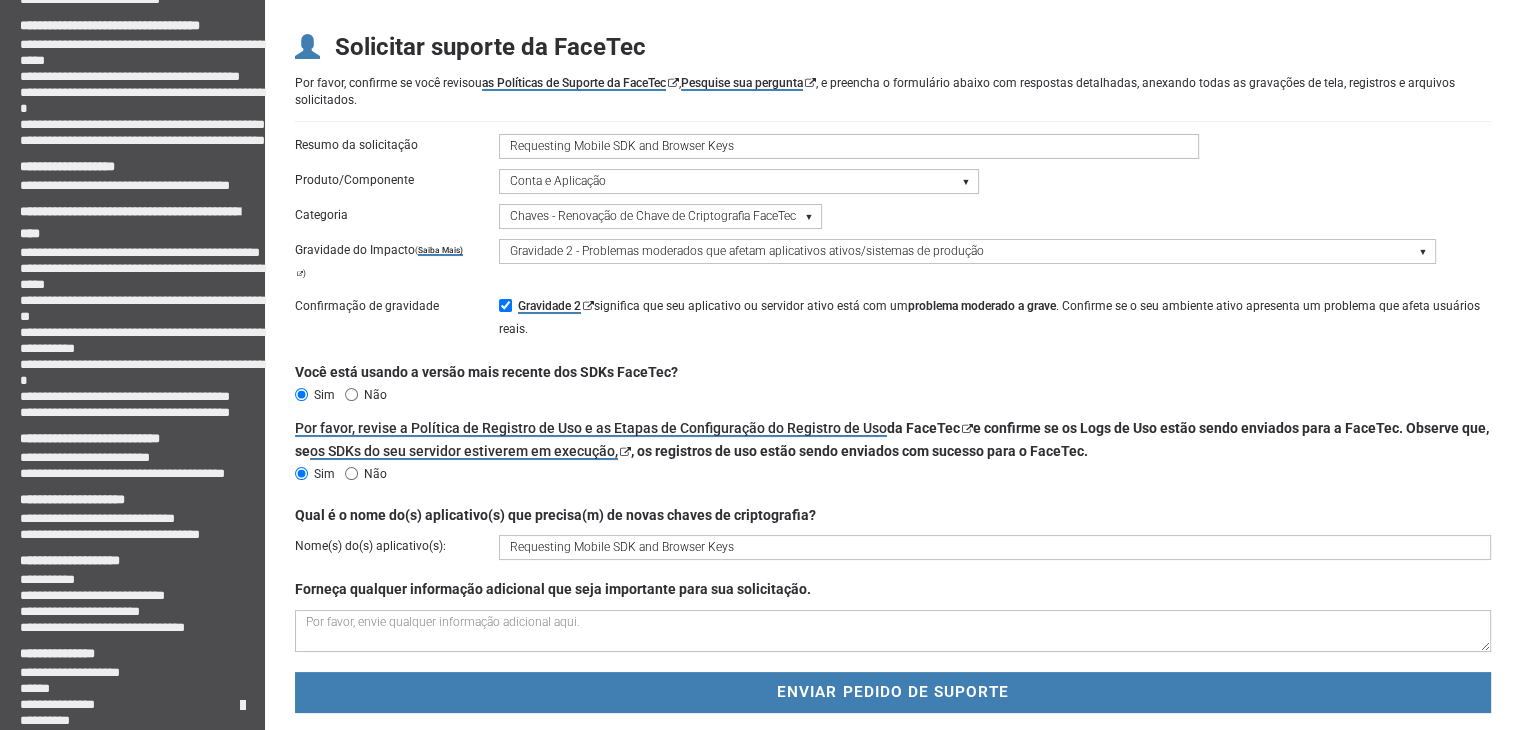 click on "Requesting Mobile SDK and Browser Keys" at bounding box center [994, 547] 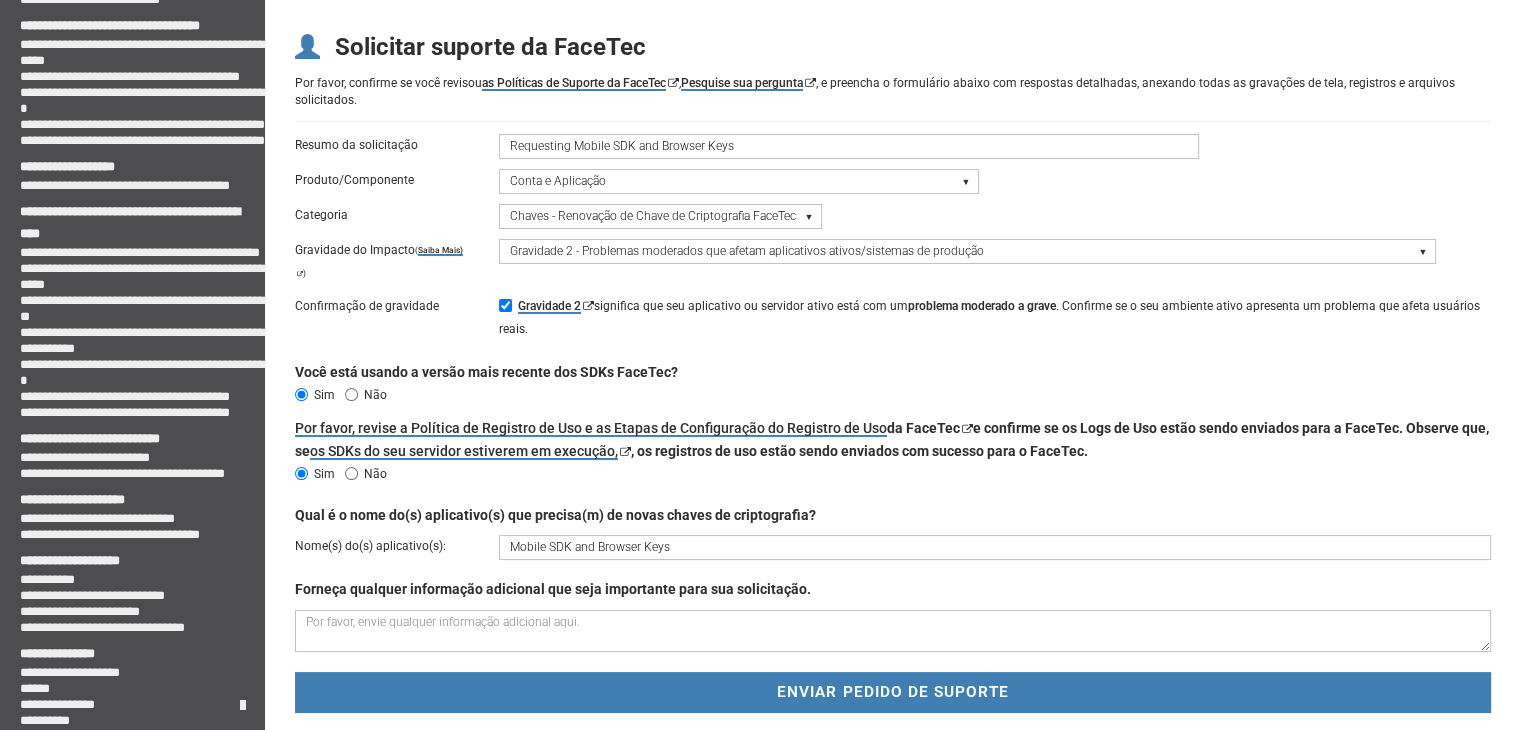 click on "Mobile SDK and Browser Keys" at bounding box center [994, 547] 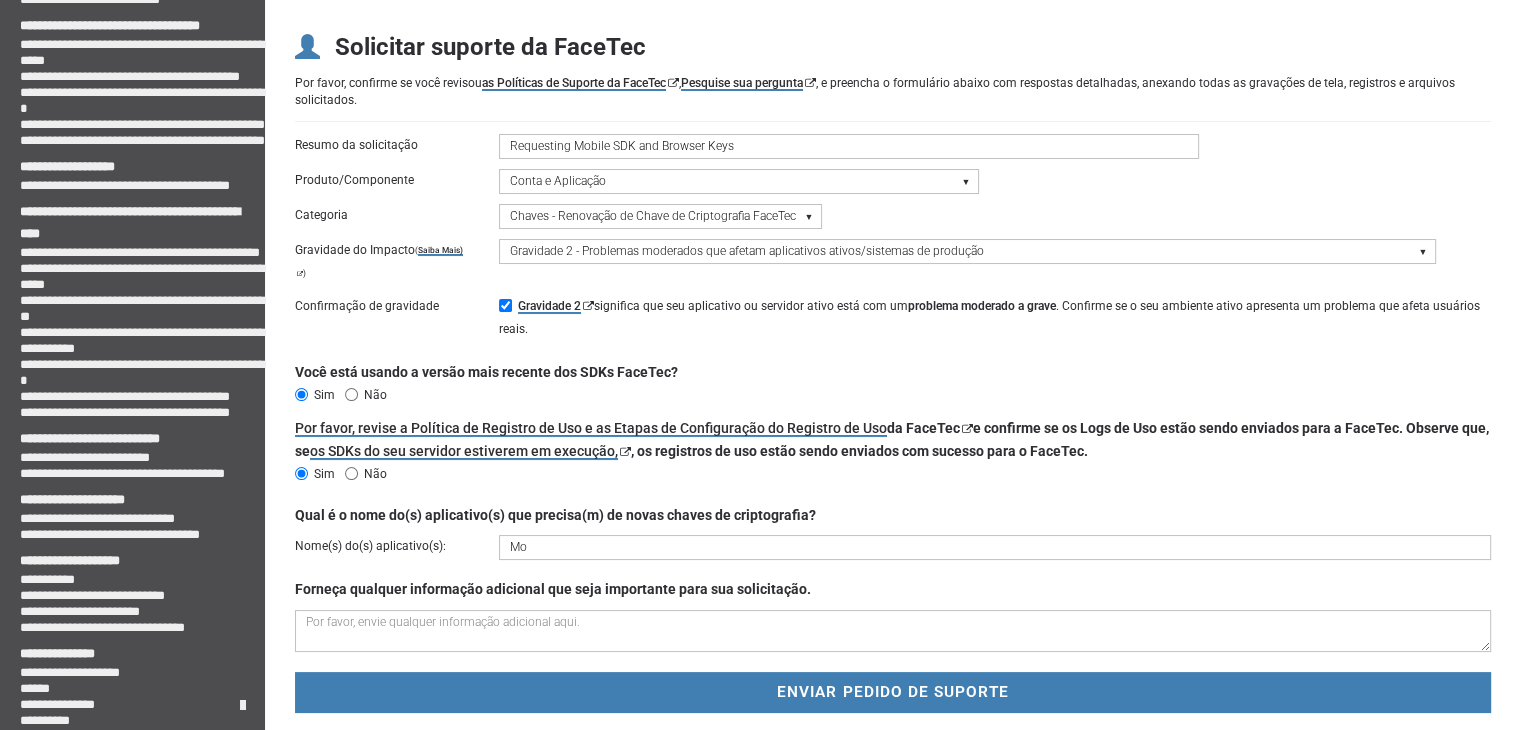 type on "M" 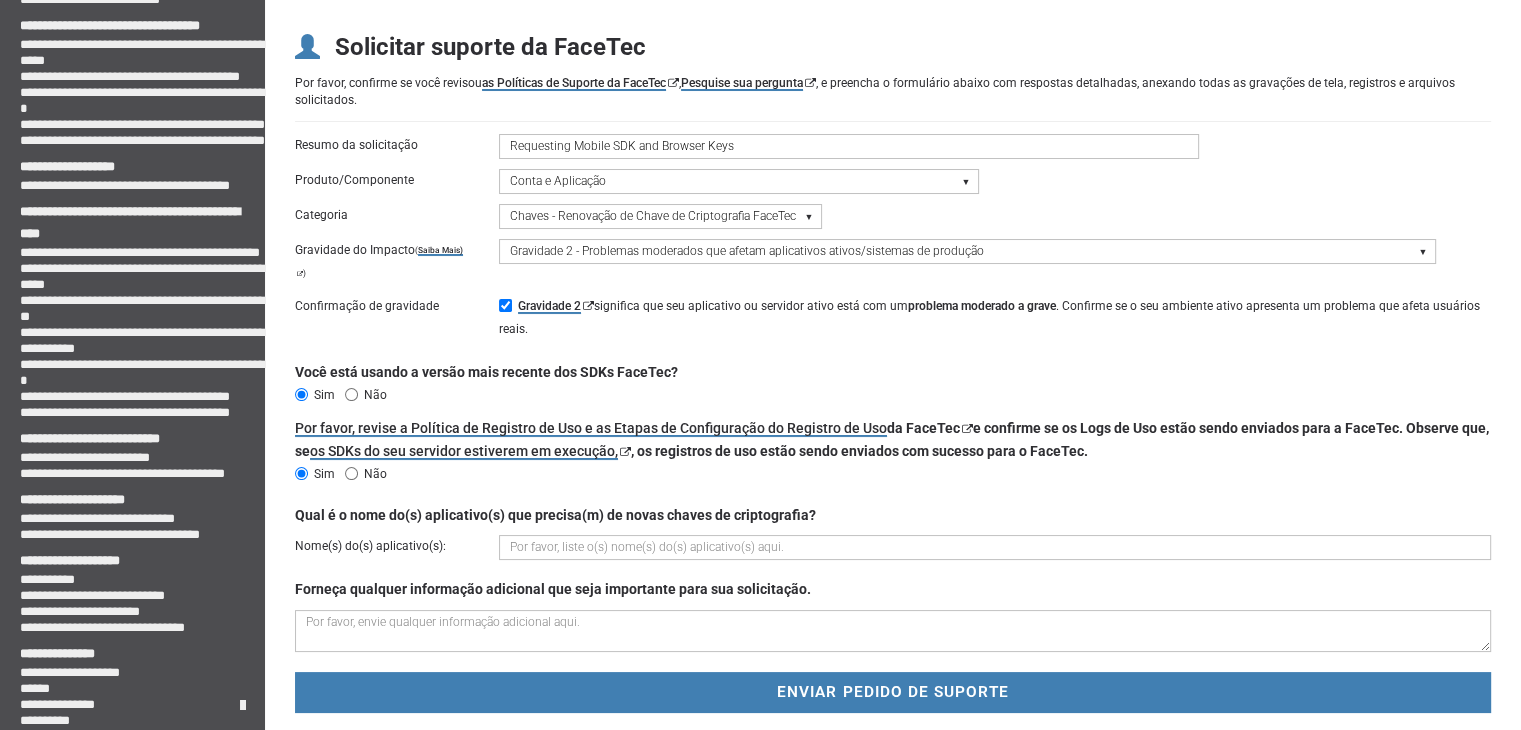 type on "m" 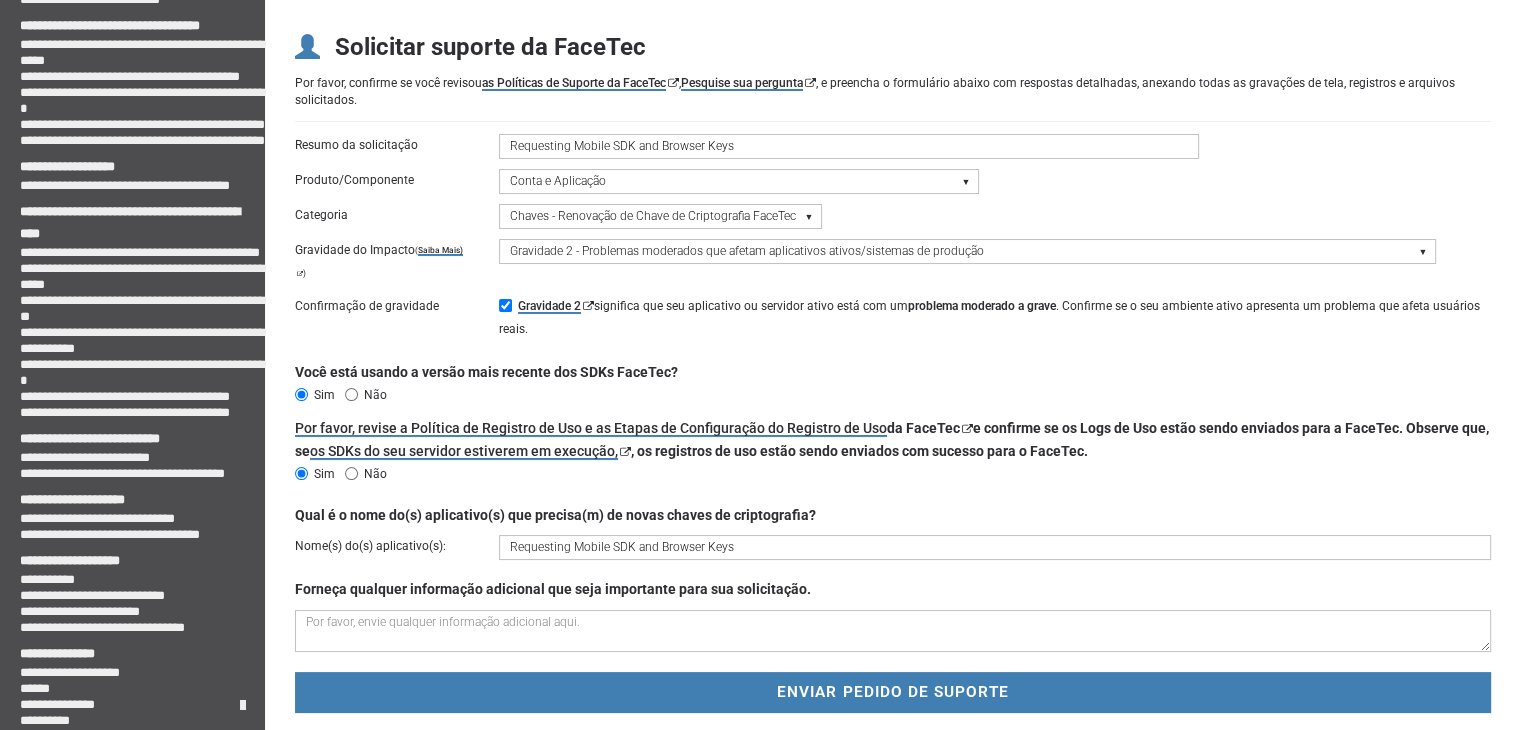 click on "Requesting Mobile SDK and Browser Keys" at bounding box center (994, 547) 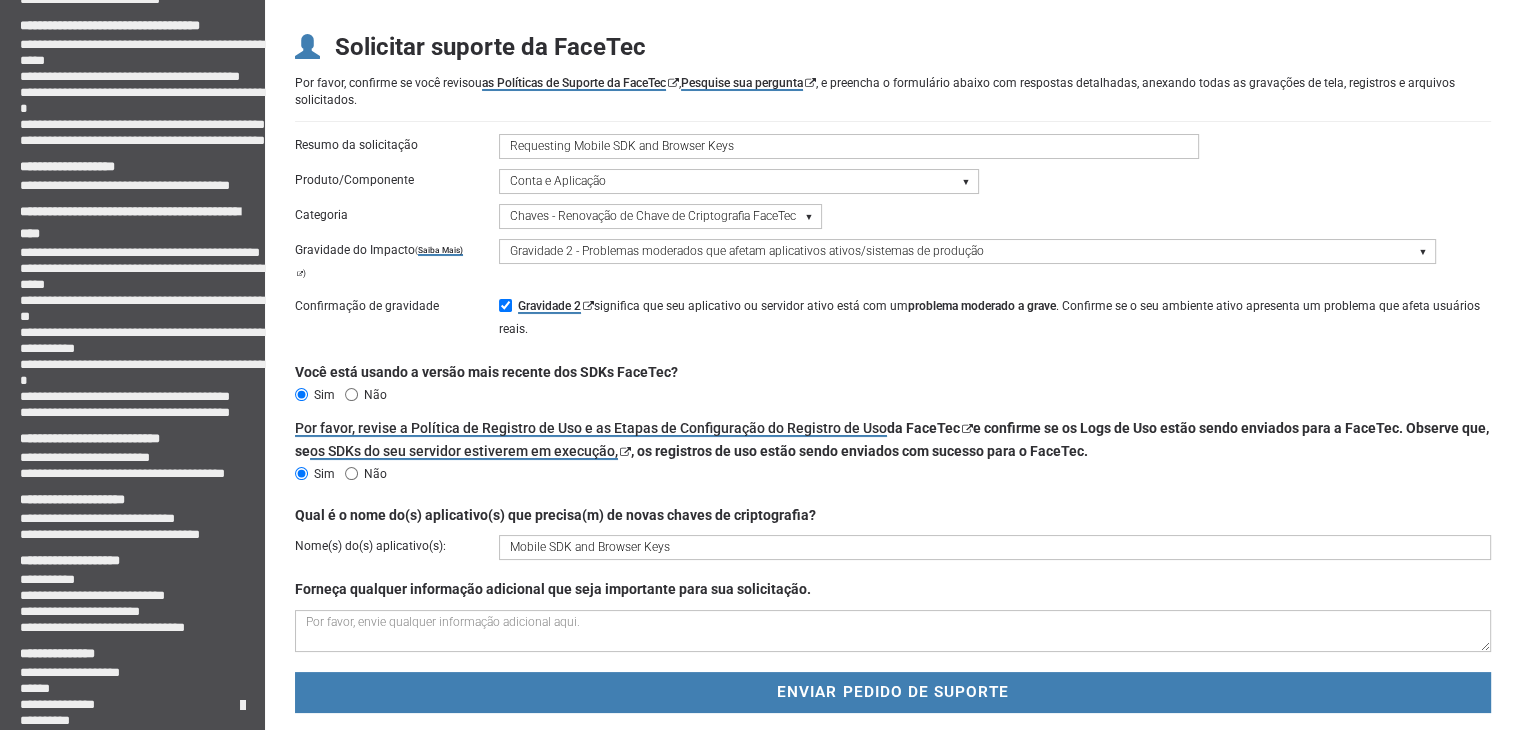 type on "Mobile SDK and Browser Keys" 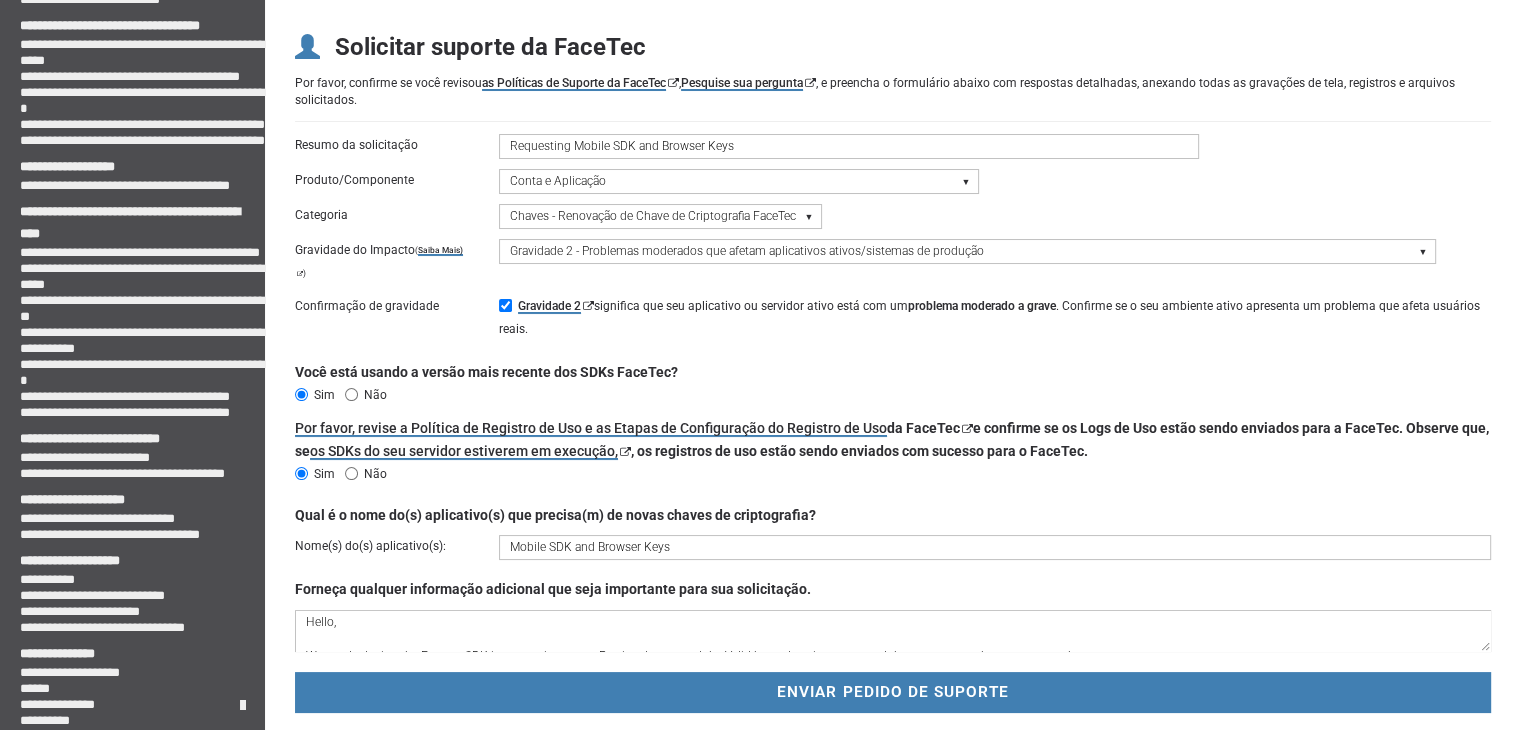 scroll, scrollTop: 85, scrollLeft: 0, axis: vertical 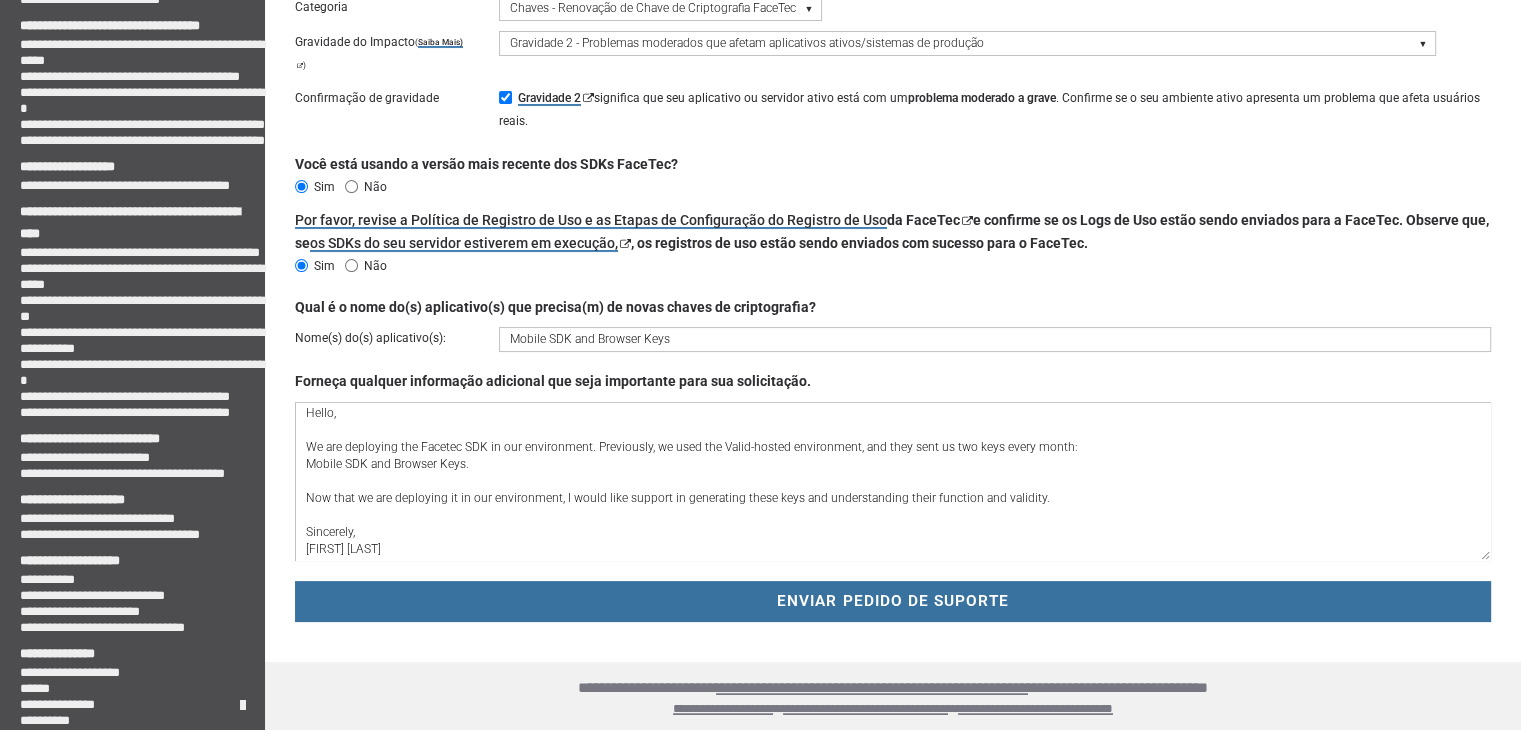 type on "Hello,
We are deploying the Facetec SDK in our environment. Previously, we used the Valid-hosted environment, and they sent us two keys every month:
Mobile SDK and Browser Keys.
Now that we are deploying it in our environment, I would like support in generating these keys and understanding their function and validity.
Sincerely,
[FIRST] [LAST]" 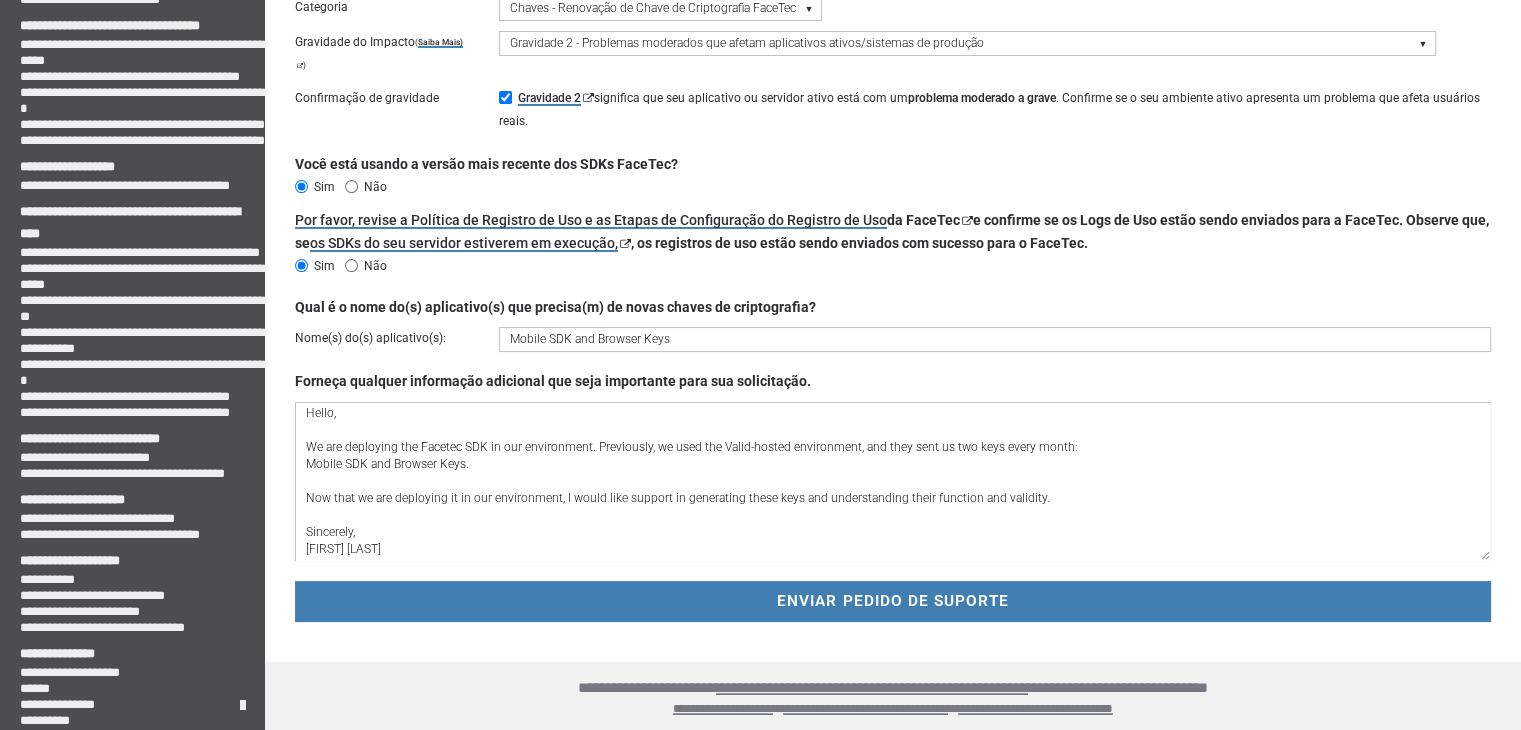 click on "ENVIAR PEDIDO DE SUPORTE" at bounding box center [892, 601] 